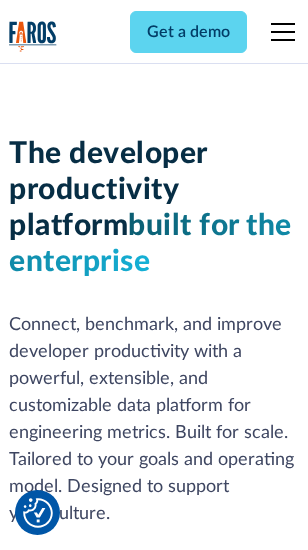 scroll, scrollTop: 301, scrollLeft: 0, axis: vertical 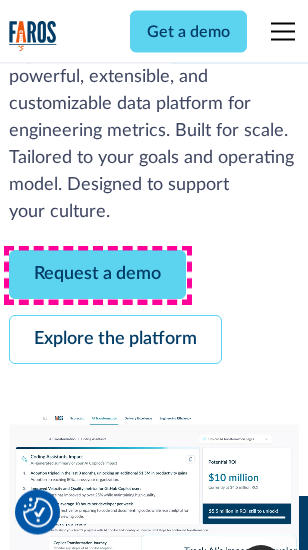 click on "Request a demo" at bounding box center (97, 275) 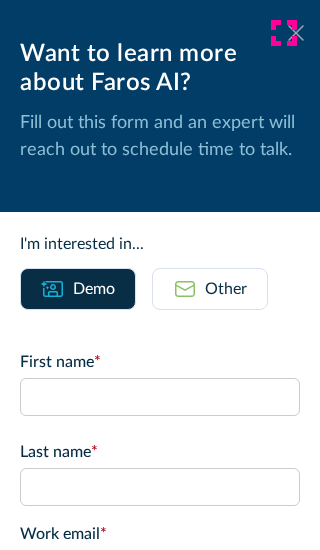 click 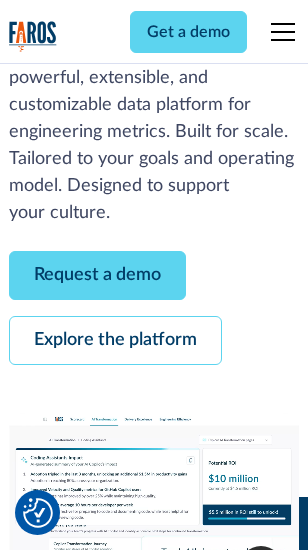 scroll, scrollTop: 366, scrollLeft: 0, axis: vertical 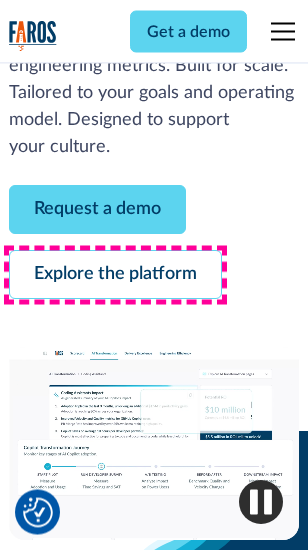 click on "Explore the platform" at bounding box center [115, 275] 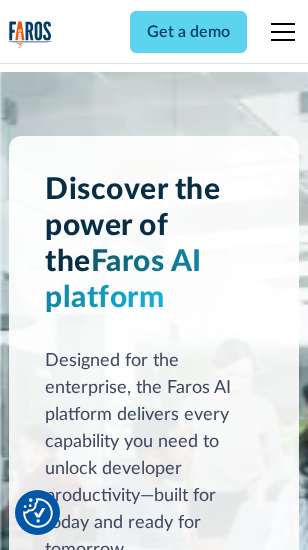 scroll, scrollTop: 15242, scrollLeft: 0, axis: vertical 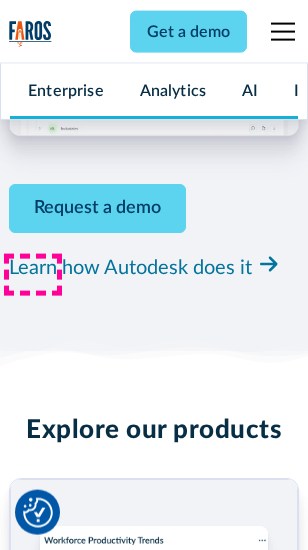 click on "Pricing" at bounding box center [33, 2488] 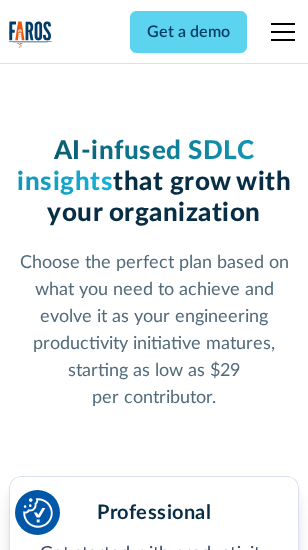 scroll, scrollTop: 3178, scrollLeft: 0, axis: vertical 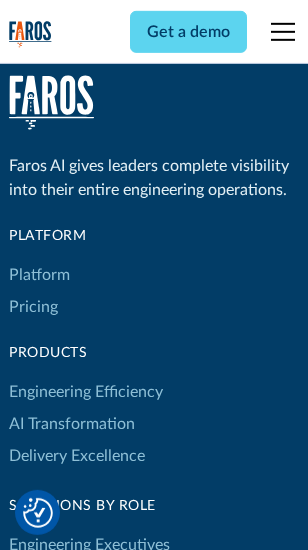 click on "Platform" at bounding box center (39, 275) 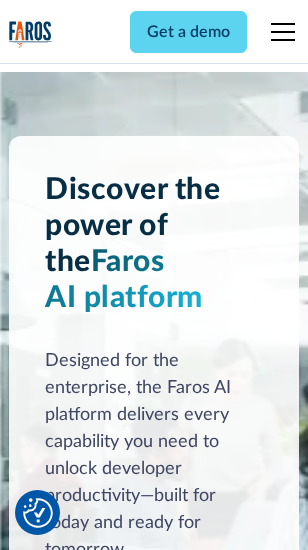 scroll, scrollTop: 15884, scrollLeft: 0, axis: vertical 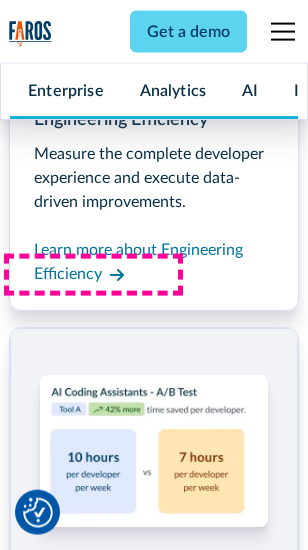 click on "Coding Assistant Impact" at bounding box center (94, 2457) 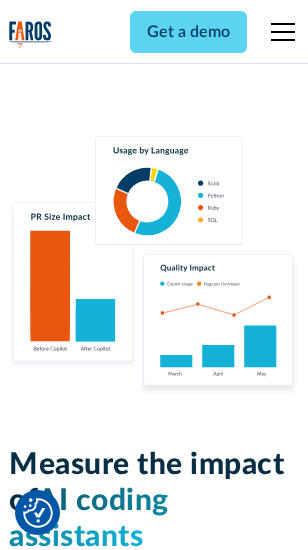 scroll, scrollTop: 12517, scrollLeft: 0, axis: vertical 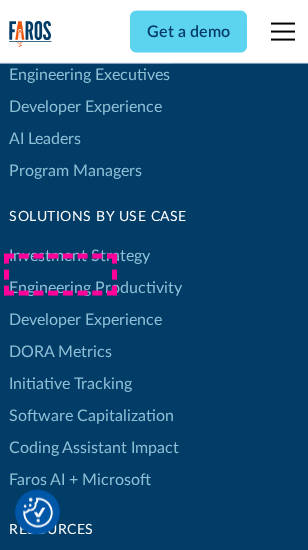 click on "DORA Metrics" at bounding box center [60, 352] 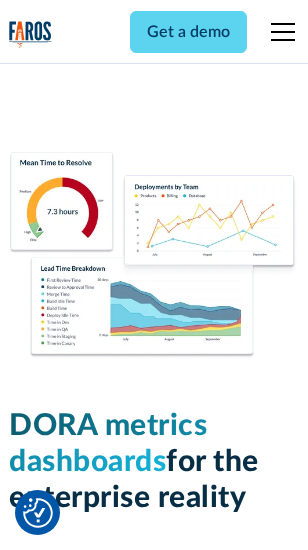 scroll, scrollTop: 8862, scrollLeft: 0, axis: vertical 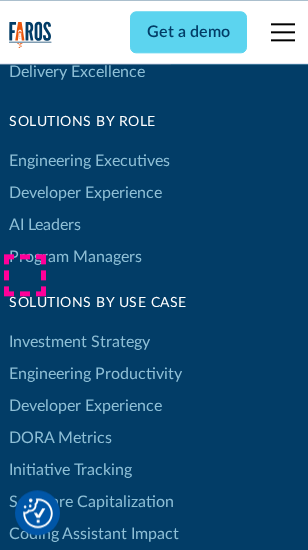 click on "Blog" at bounding box center (24, 655) 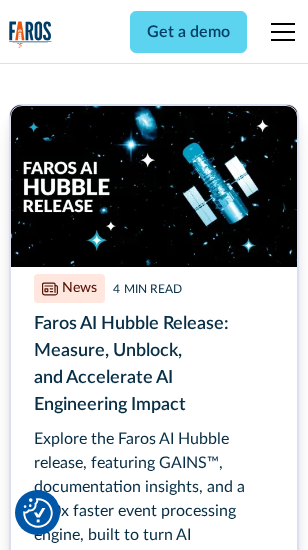 scroll, scrollTop: 9045, scrollLeft: 0, axis: vertical 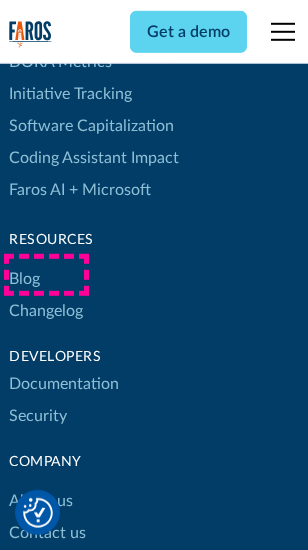 click on "Changelog" at bounding box center (46, 311) 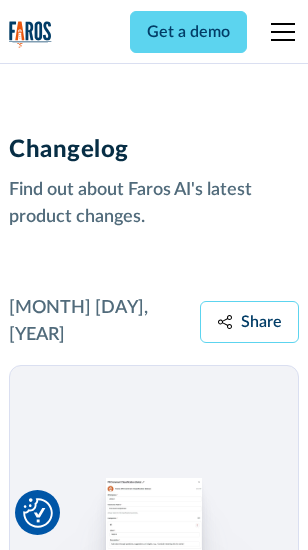 scroll, scrollTop: 24531, scrollLeft: 0, axis: vertical 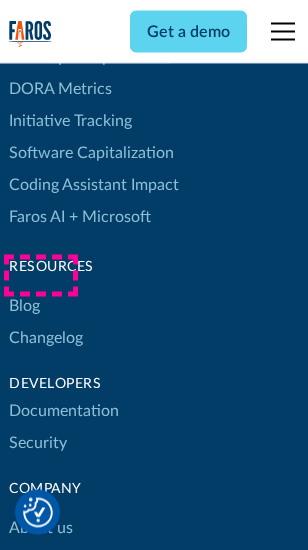 click on "About us" at bounding box center [41, 529] 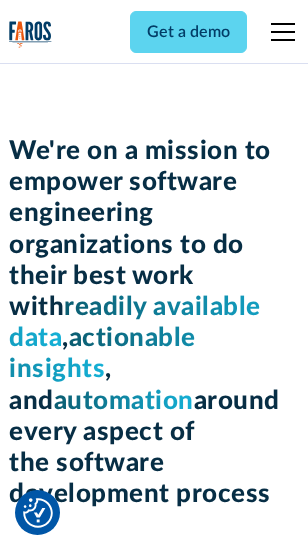 scroll, scrollTop: 6924, scrollLeft: 0, axis: vertical 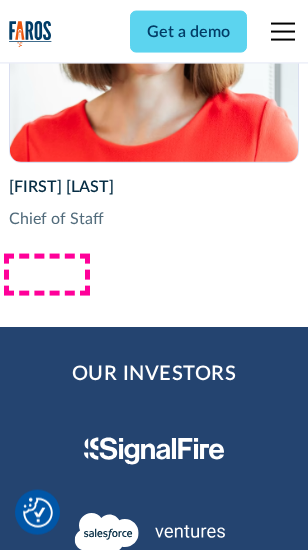 click on "Contact us" at bounding box center (47, 2758) 